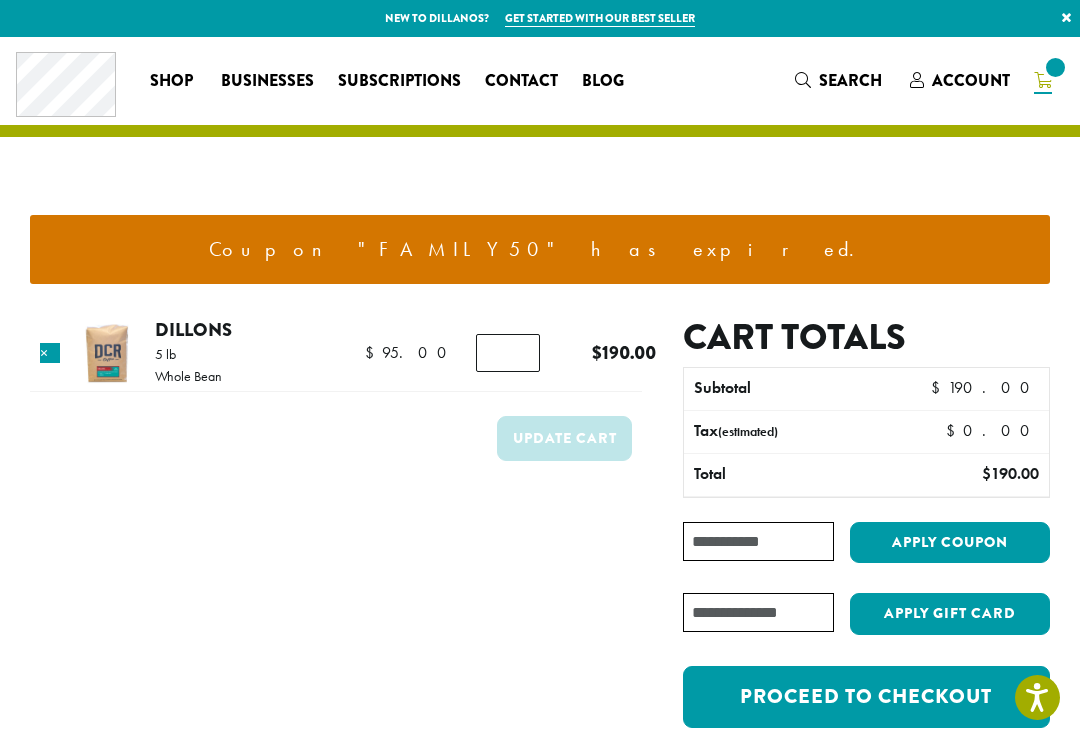 scroll, scrollTop: 0, scrollLeft: 0, axis: both 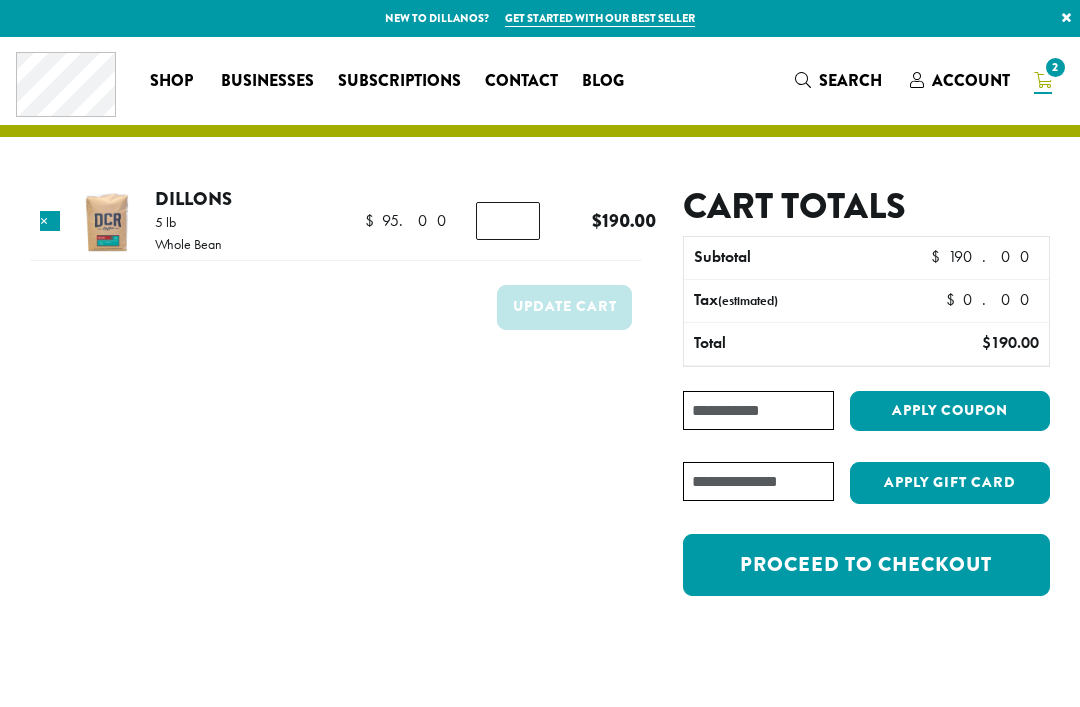 click on "Coupon:" at bounding box center [758, 410] 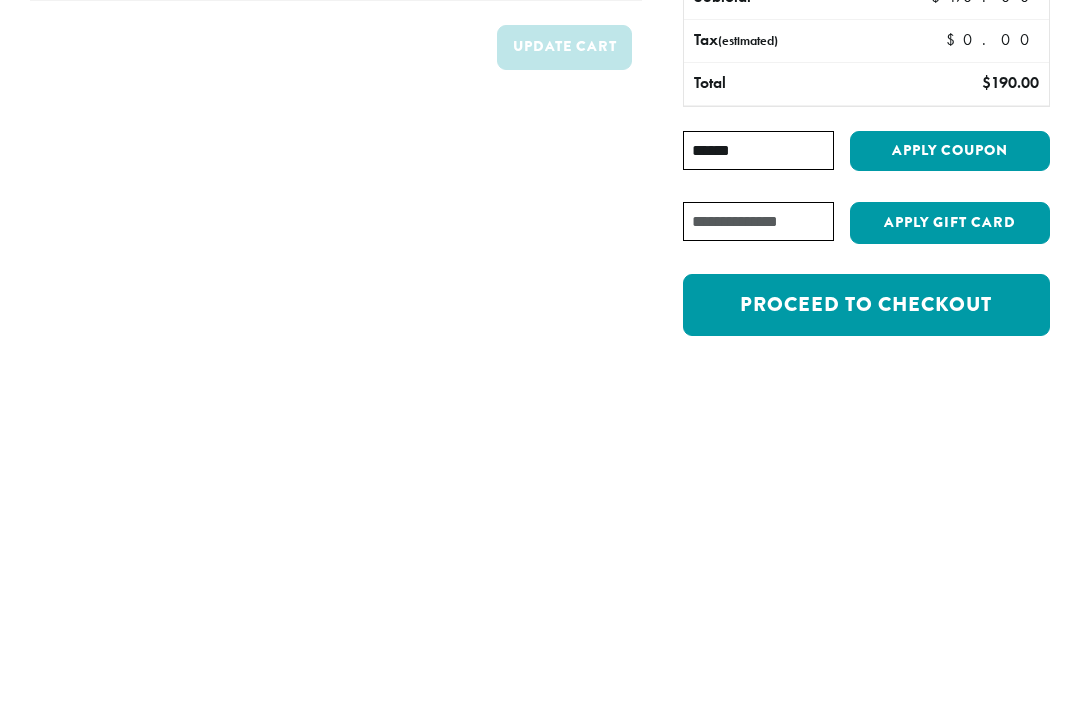 type on "******" 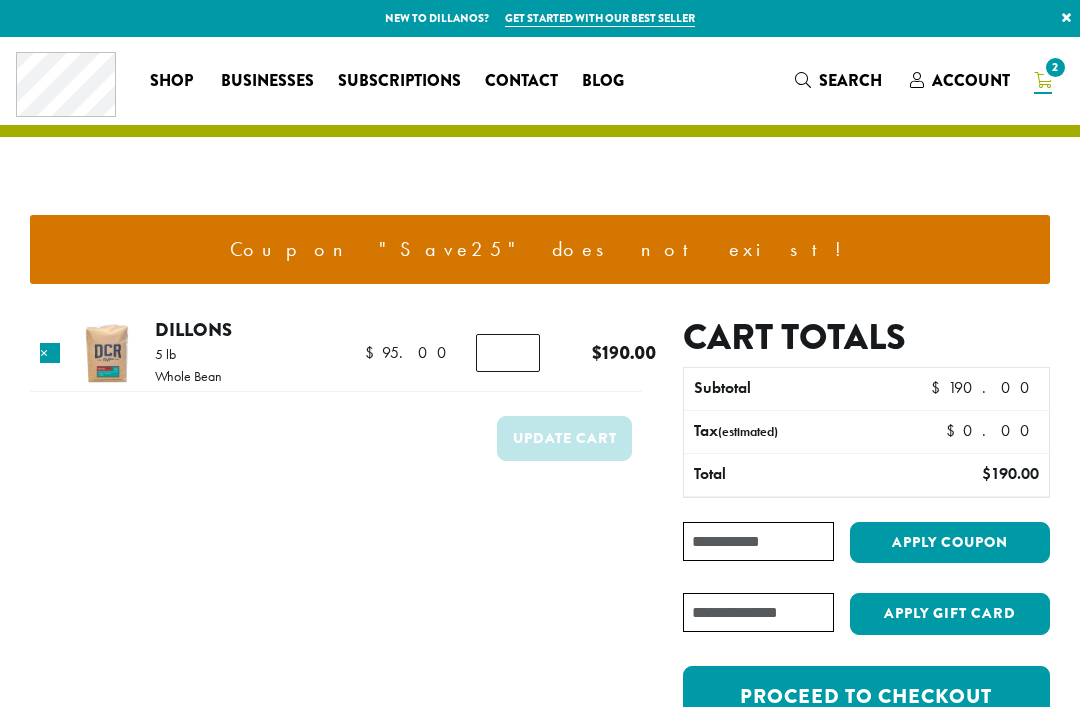 scroll, scrollTop: 0, scrollLeft: 0, axis: both 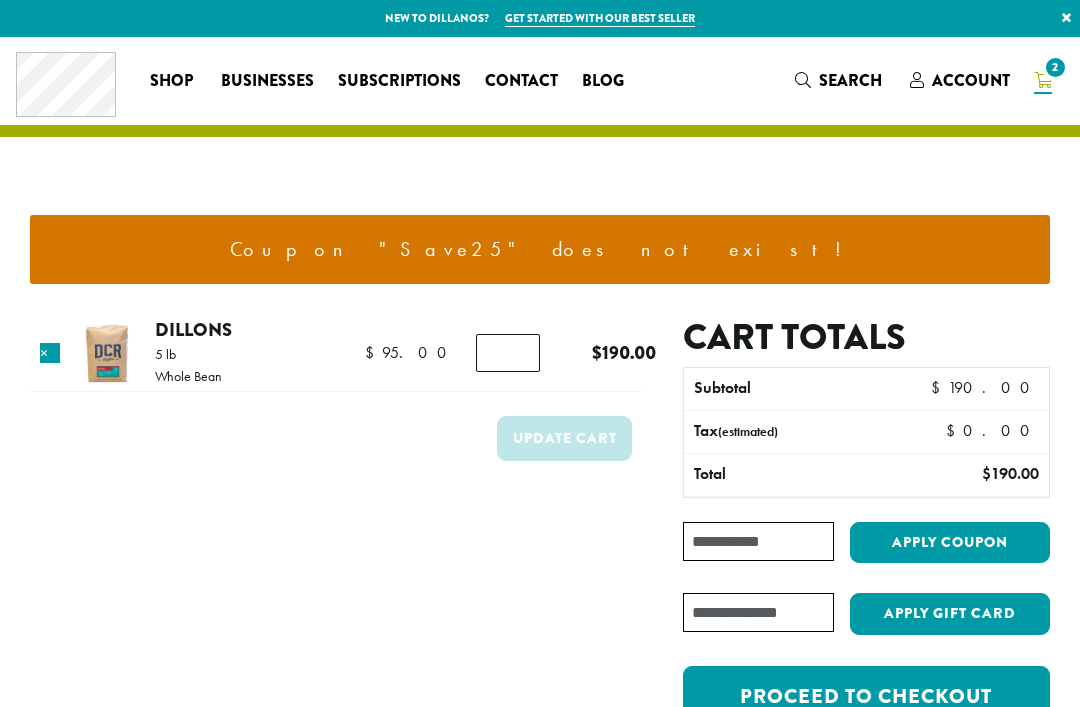 click on "Coupon:" at bounding box center [758, 541] 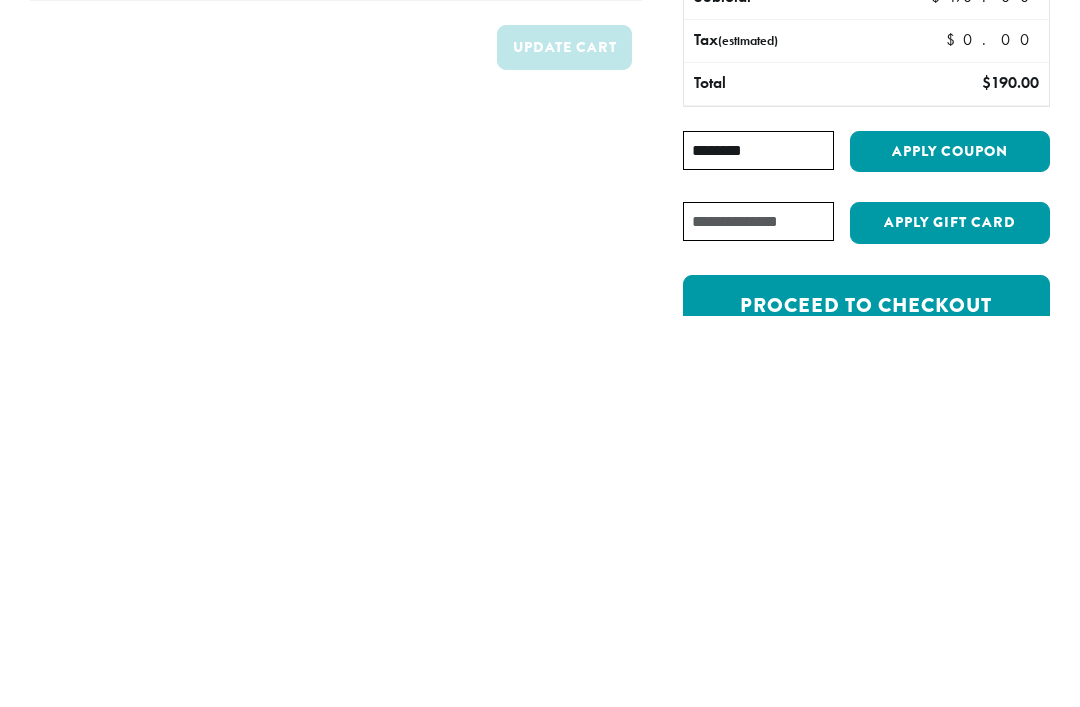 type on "********" 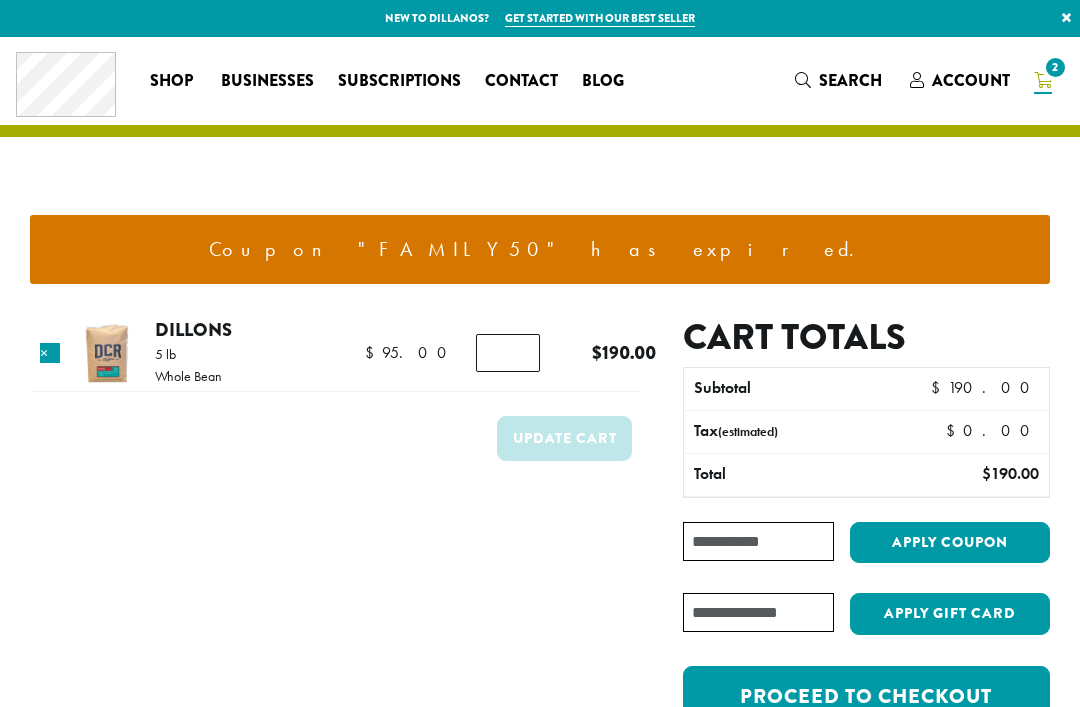 scroll, scrollTop: 0, scrollLeft: 0, axis: both 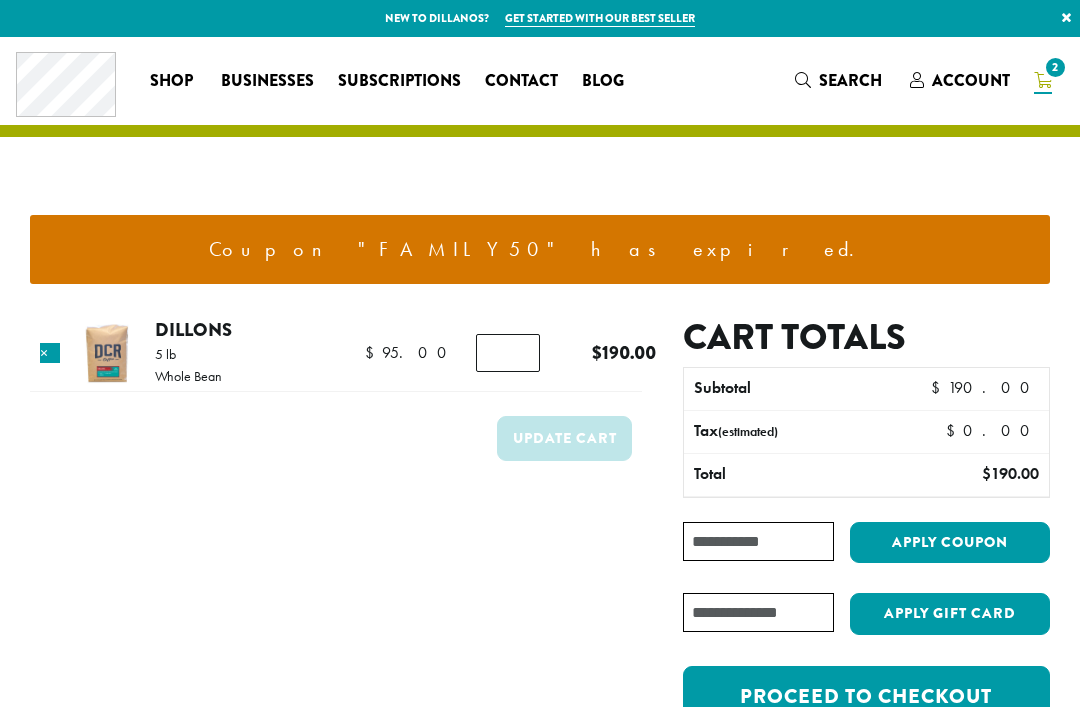 click on "Coupon:" at bounding box center (758, 541) 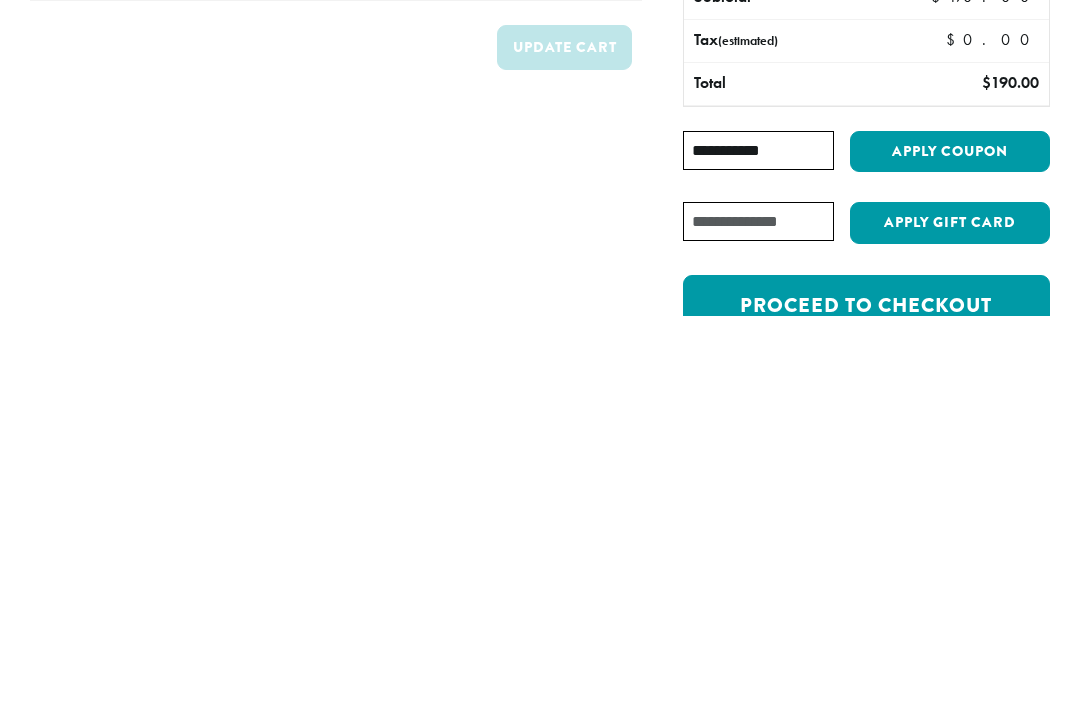 type on "**********" 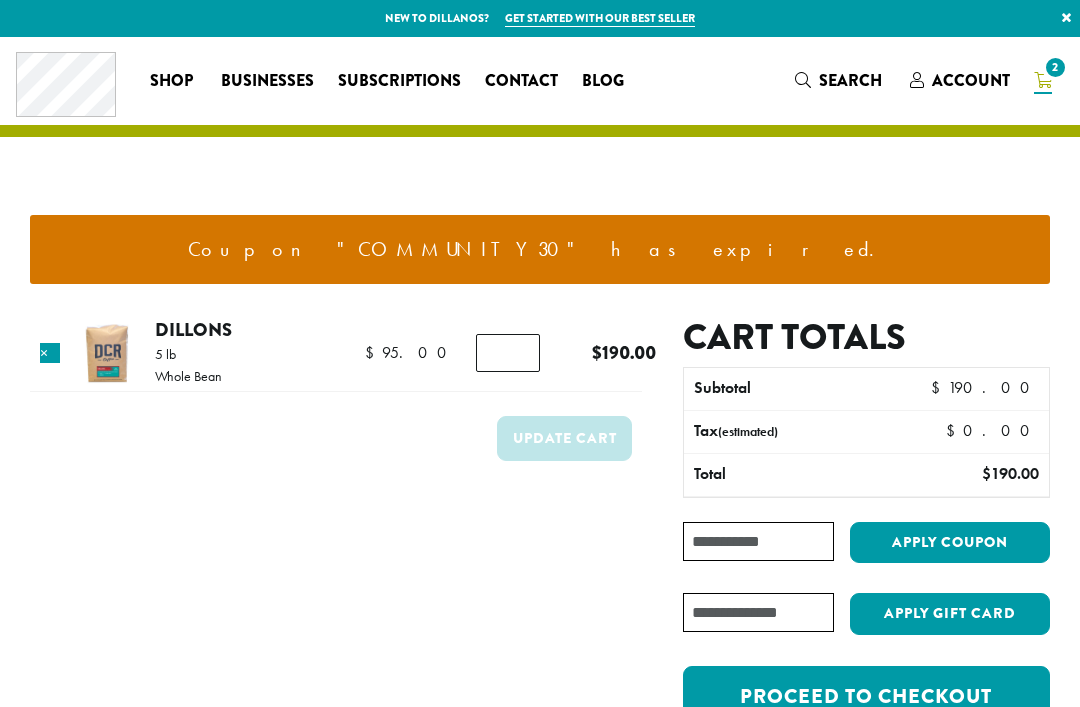 scroll, scrollTop: 0, scrollLeft: 0, axis: both 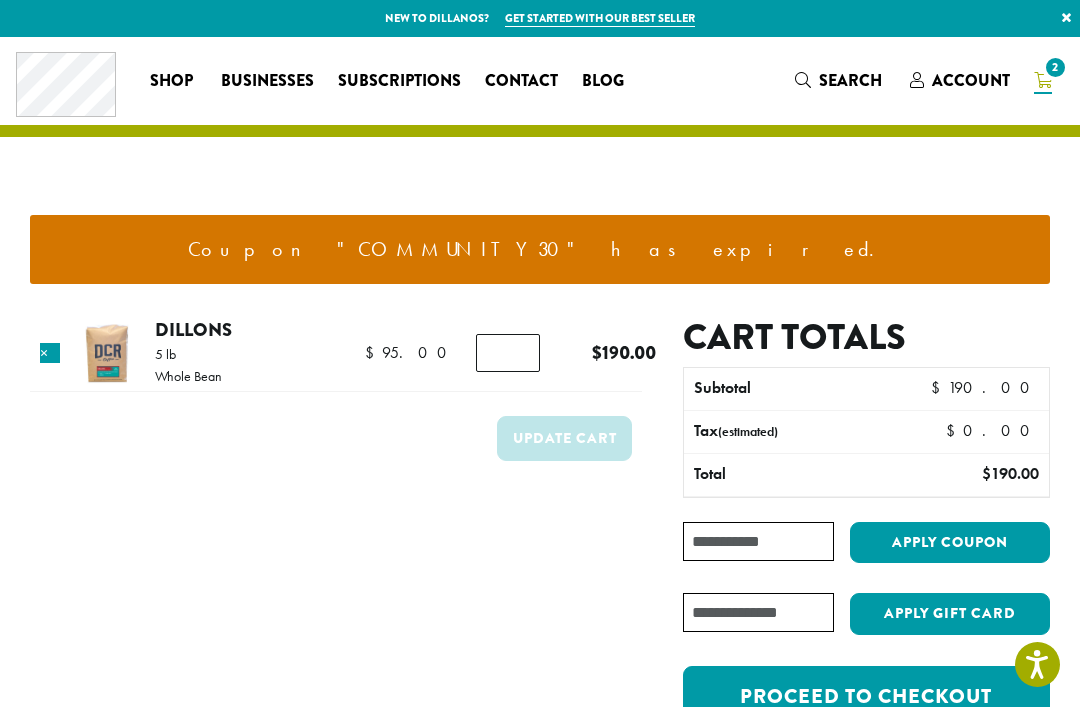 click on "Coupon:" at bounding box center (758, 541) 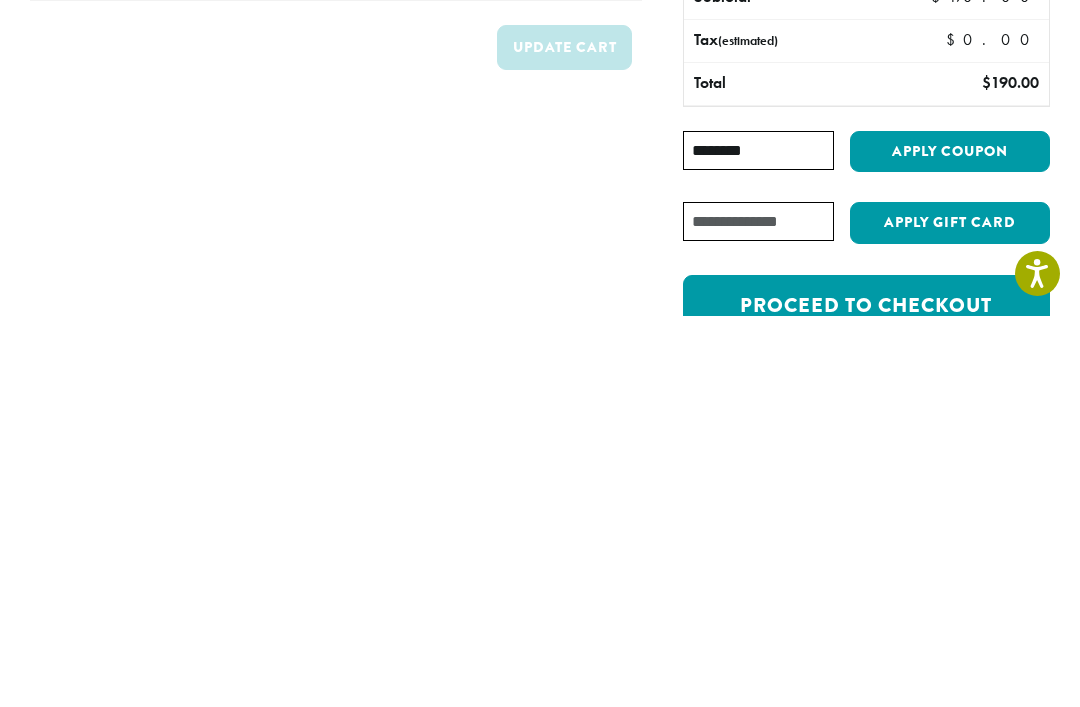 type on "********" 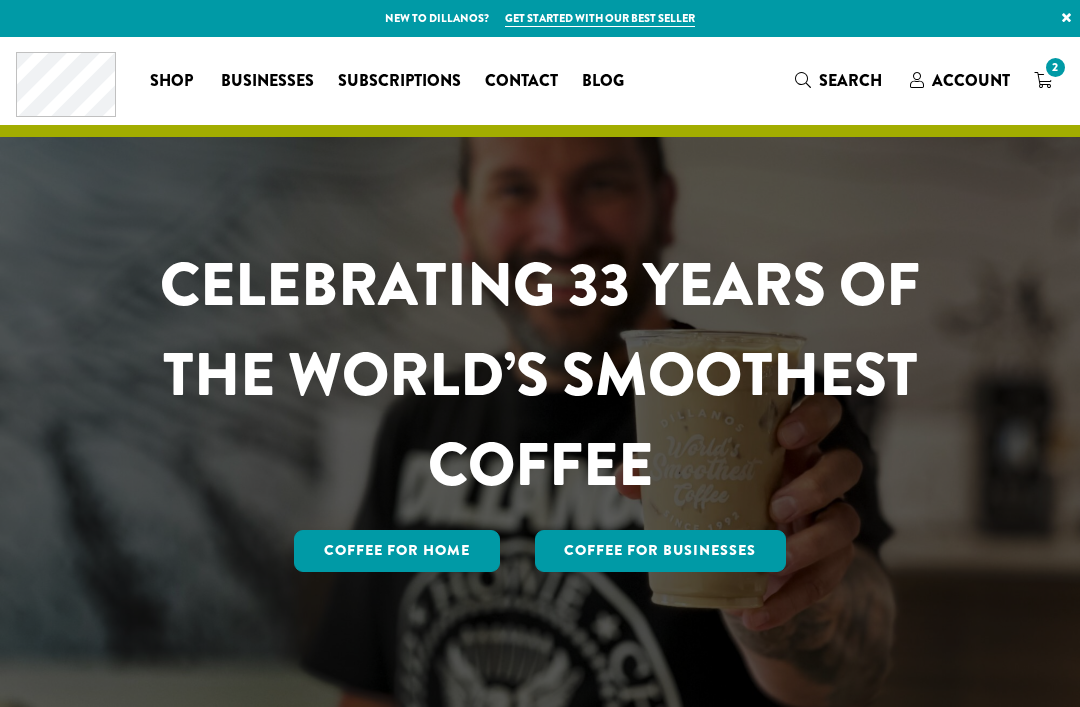 scroll, scrollTop: 0, scrollLeft: 0, axis: both 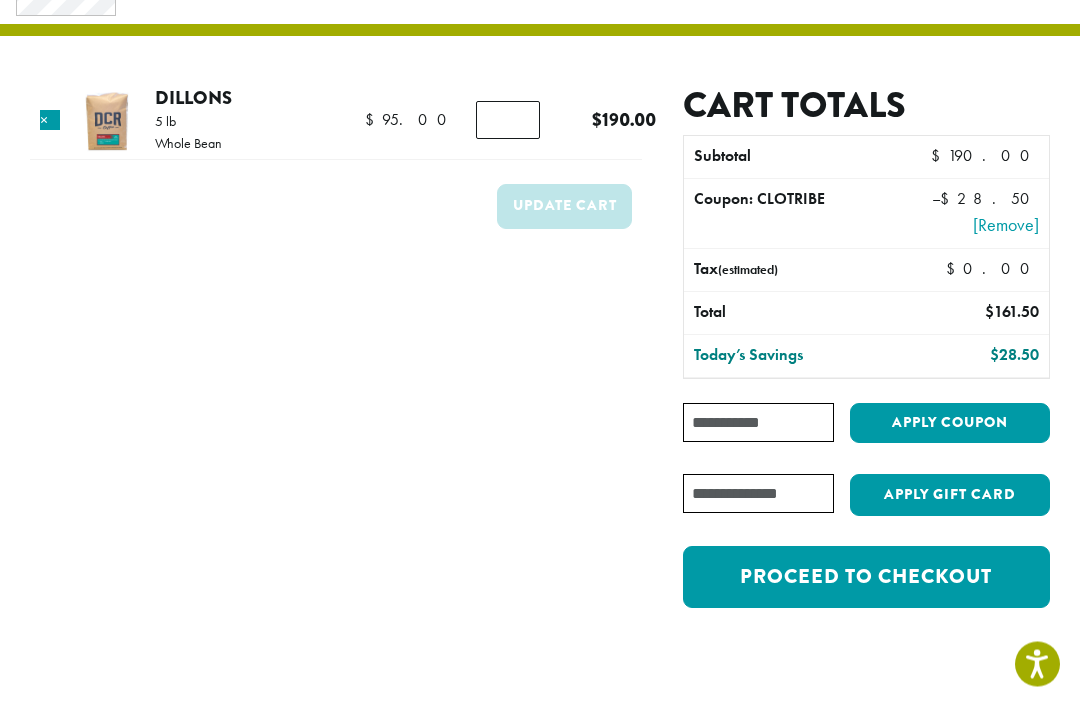 click on "Proceed to checkout" at bounding box center (866, 578) 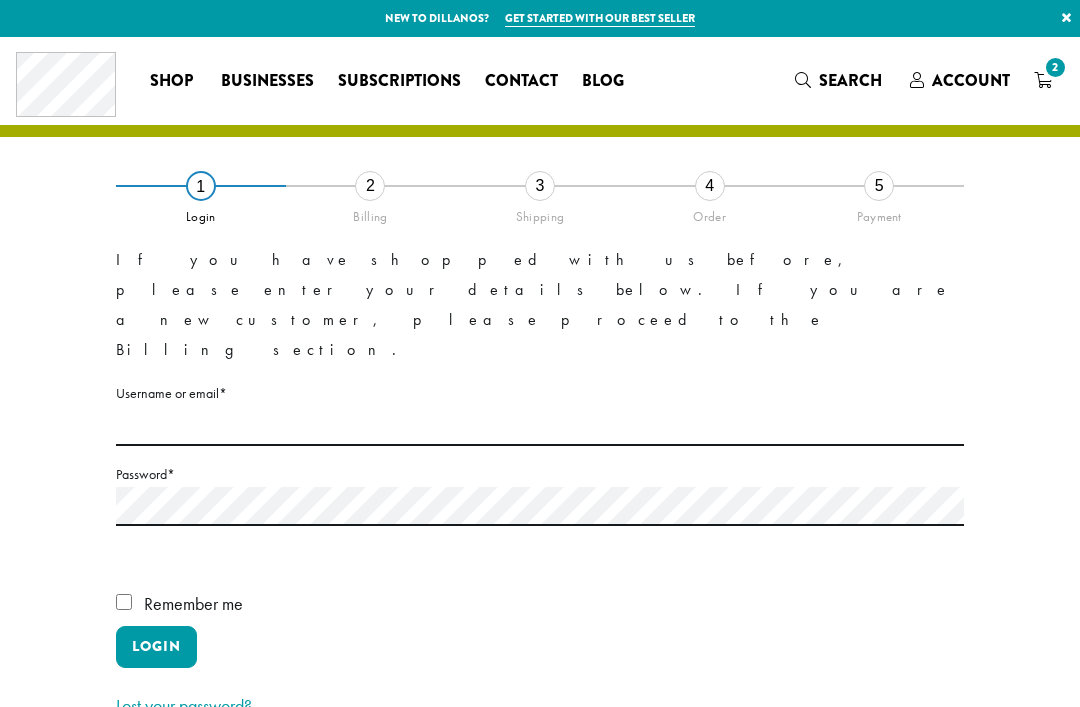 scroll, scrollTop: 148, scrollLeft: 0, axis: vertical 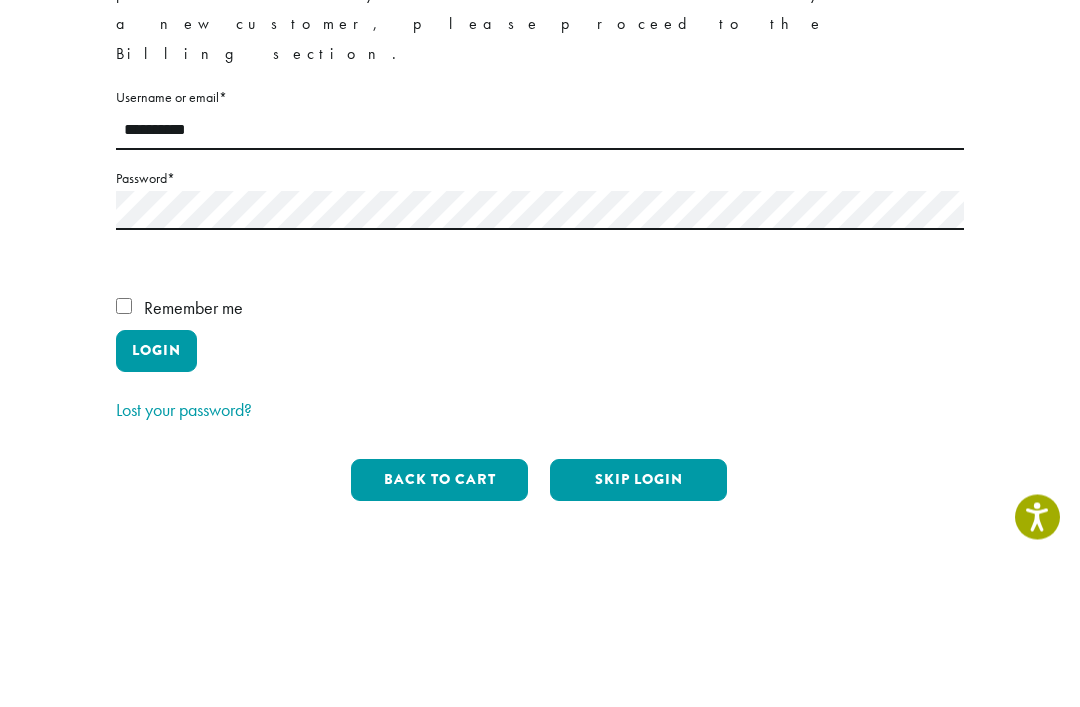 click on "Login" at bounding box center (156, 499) 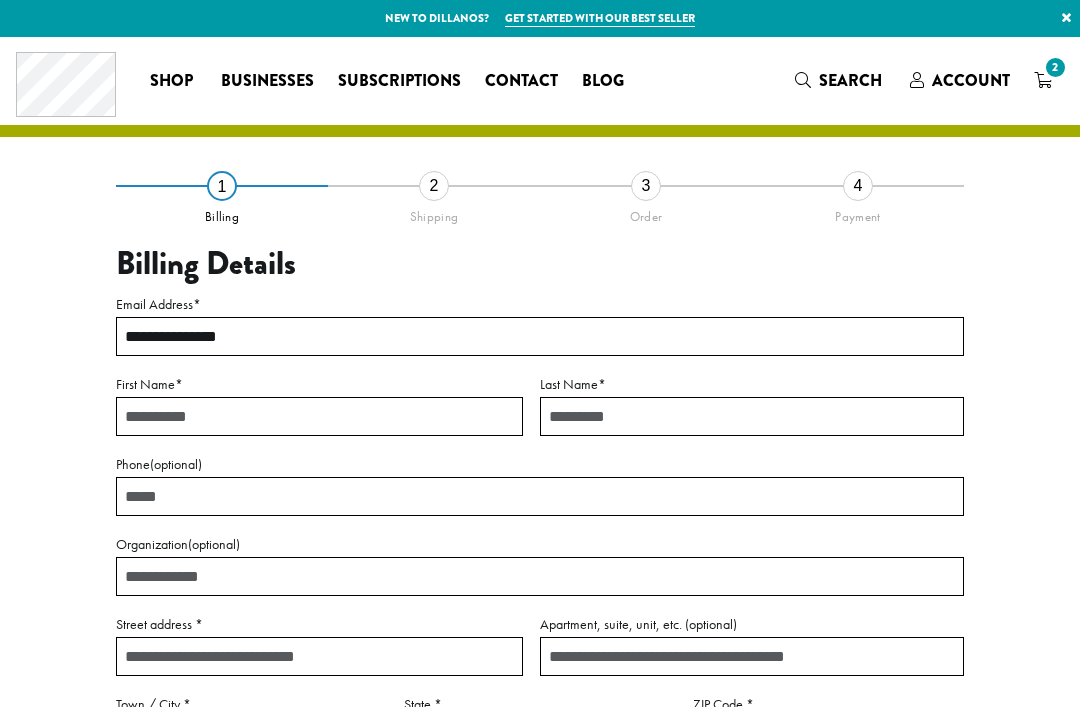 scroll, scrollTop: 0, scrollLeft: 0, axis: both 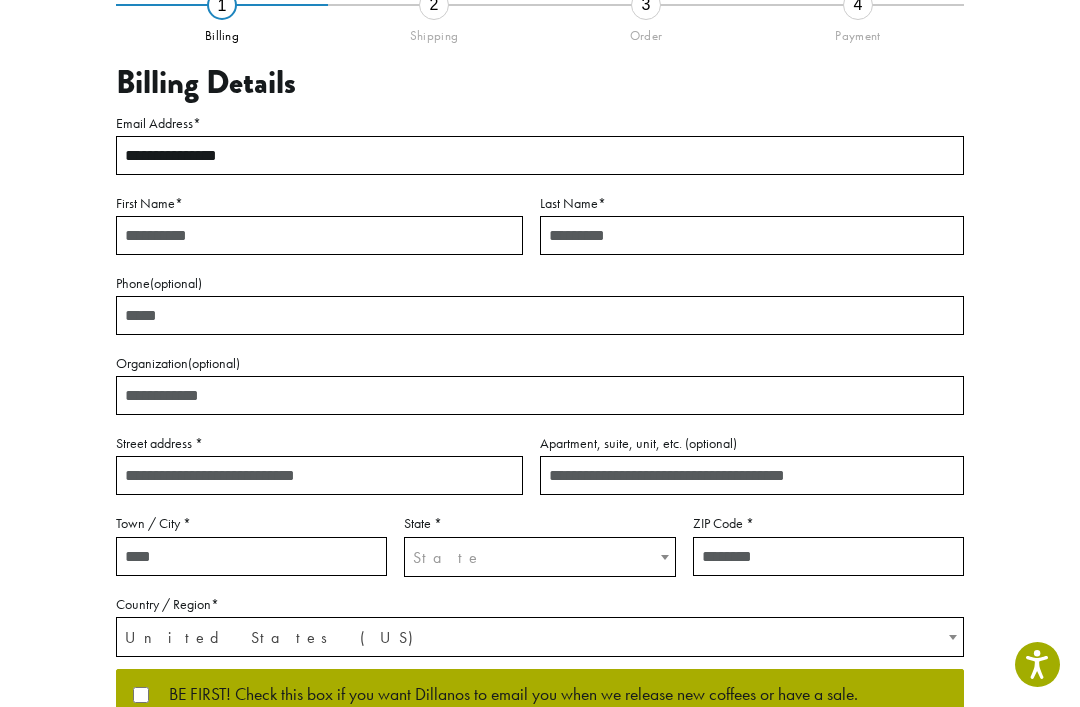 click on "First Name *" at bounding box center [319, 235] 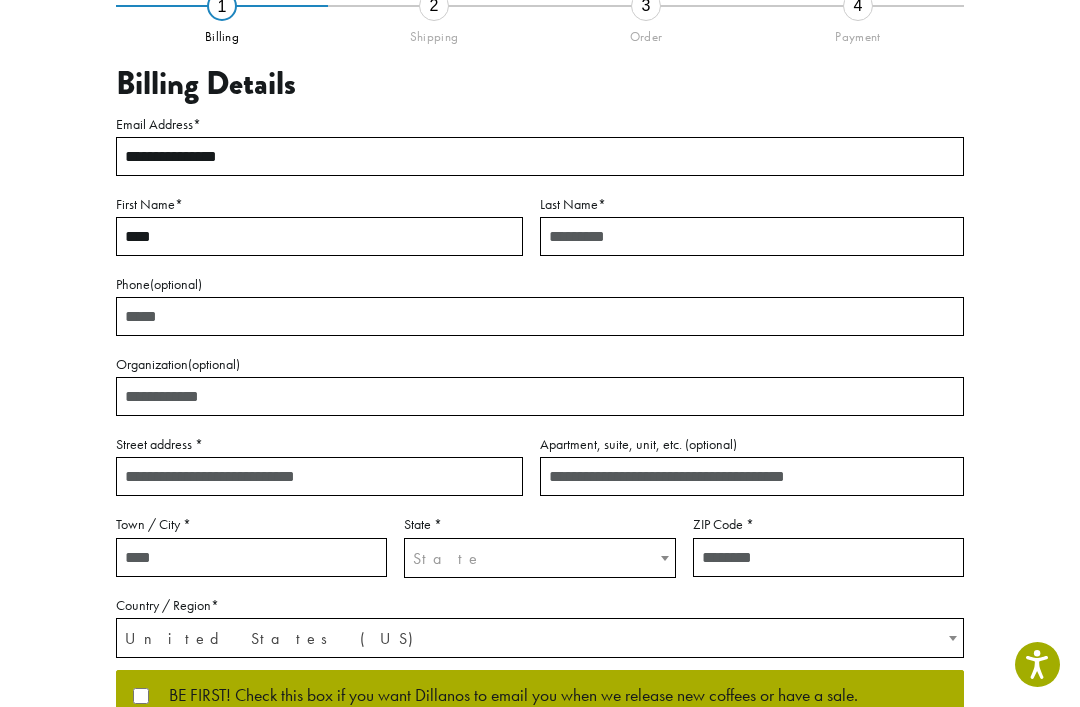 type on "****" 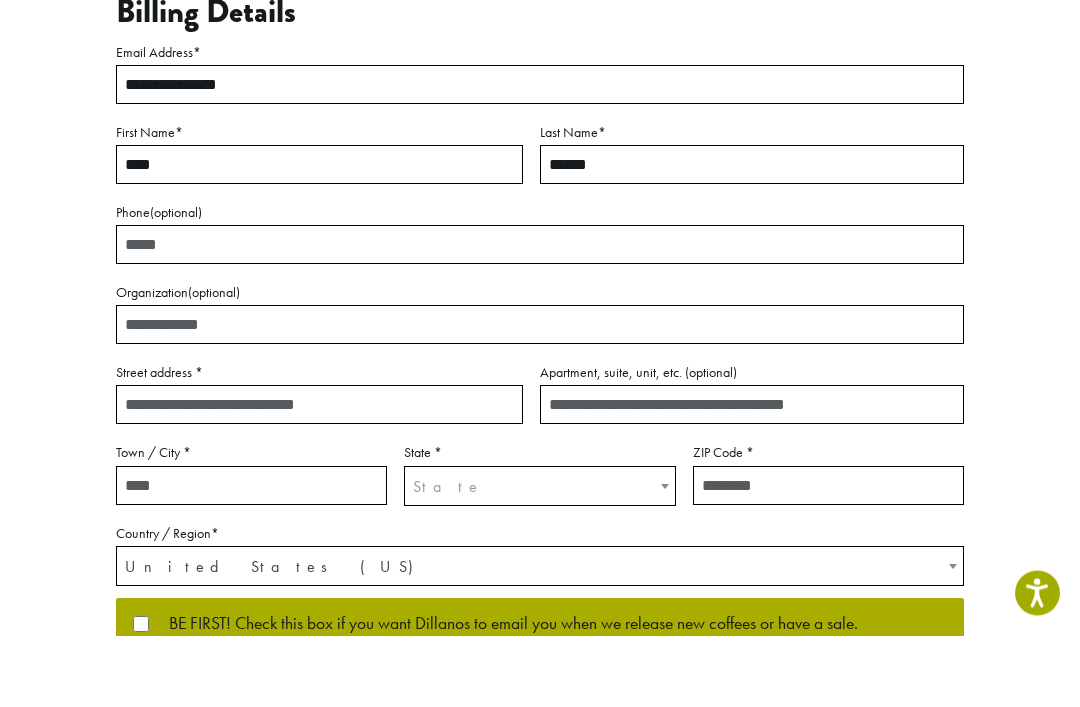 type on "******" 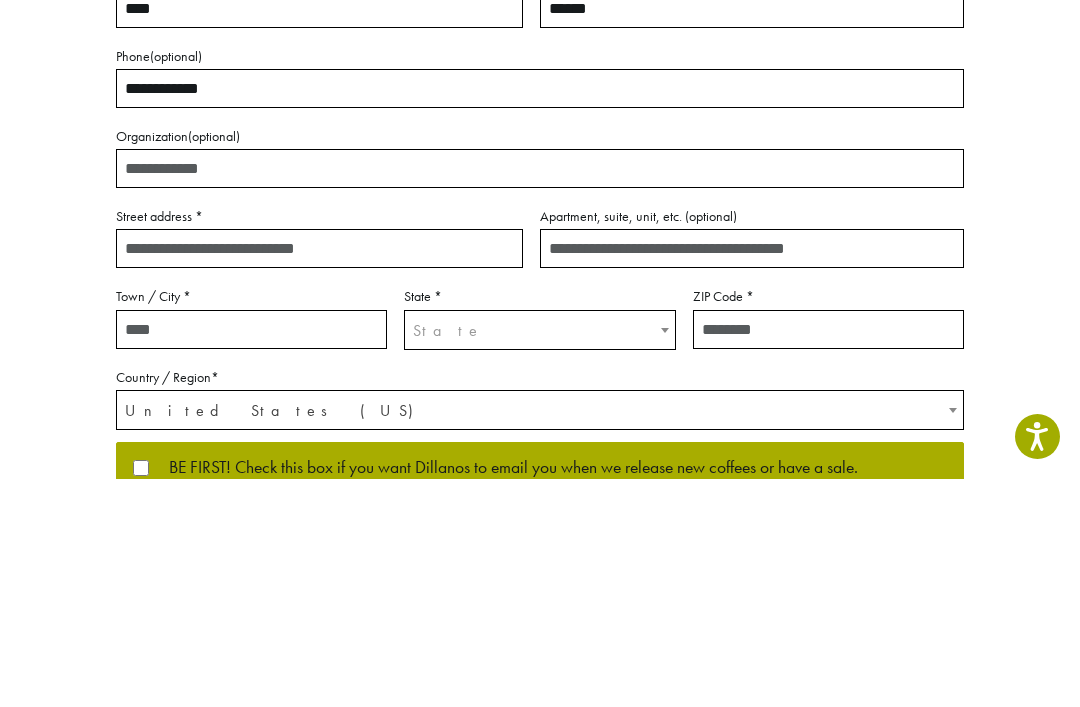 type on "**********" 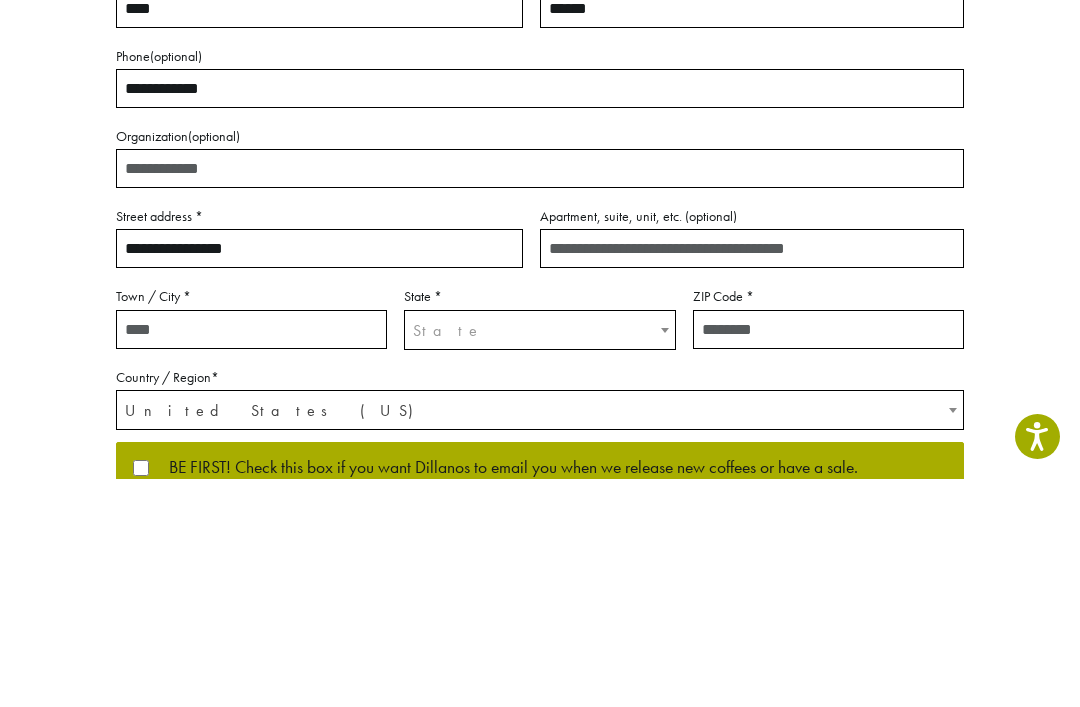 type on "**********" 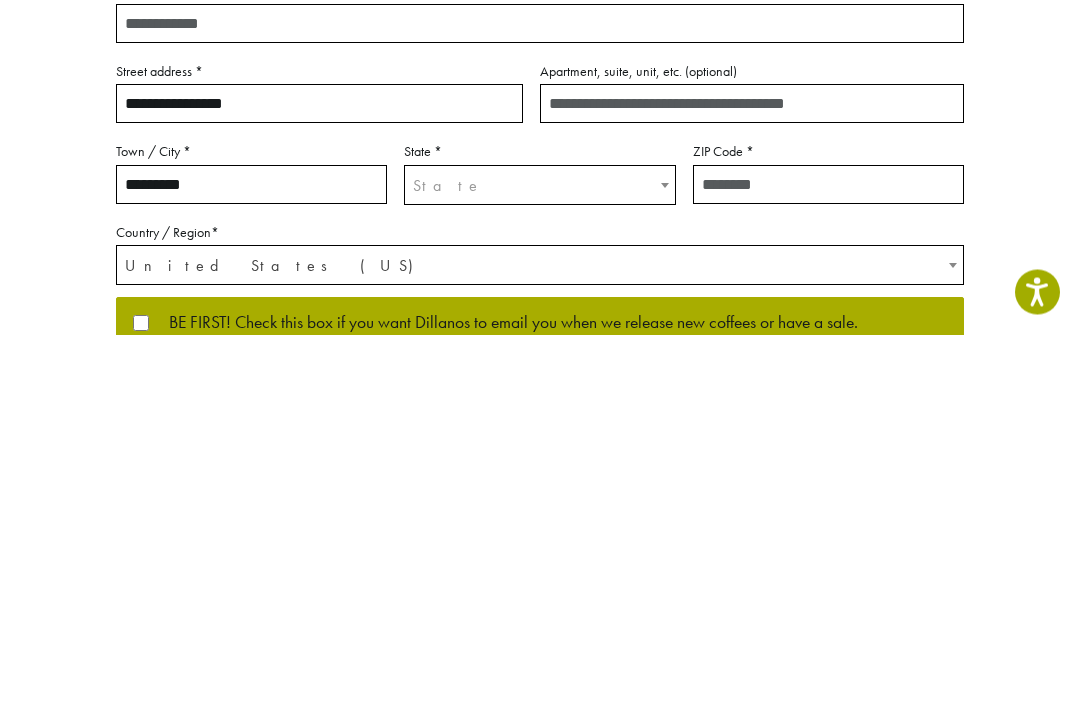 type on "********" 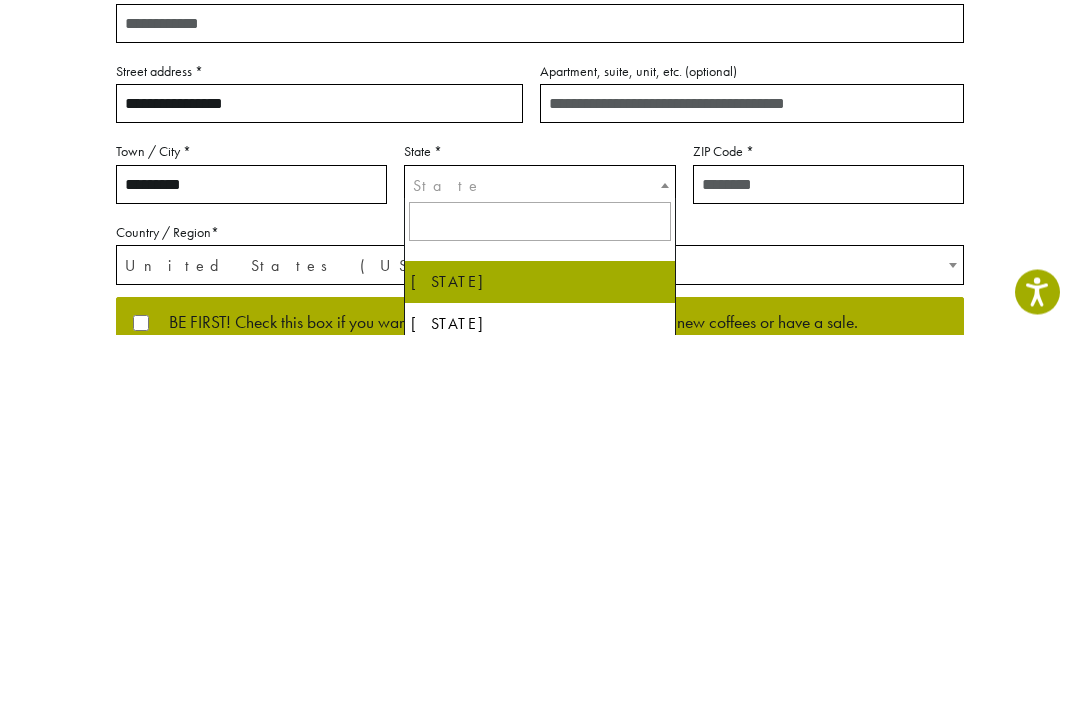 scroll, scrollTop: 542, scrollLeft: 0, axis: vertical 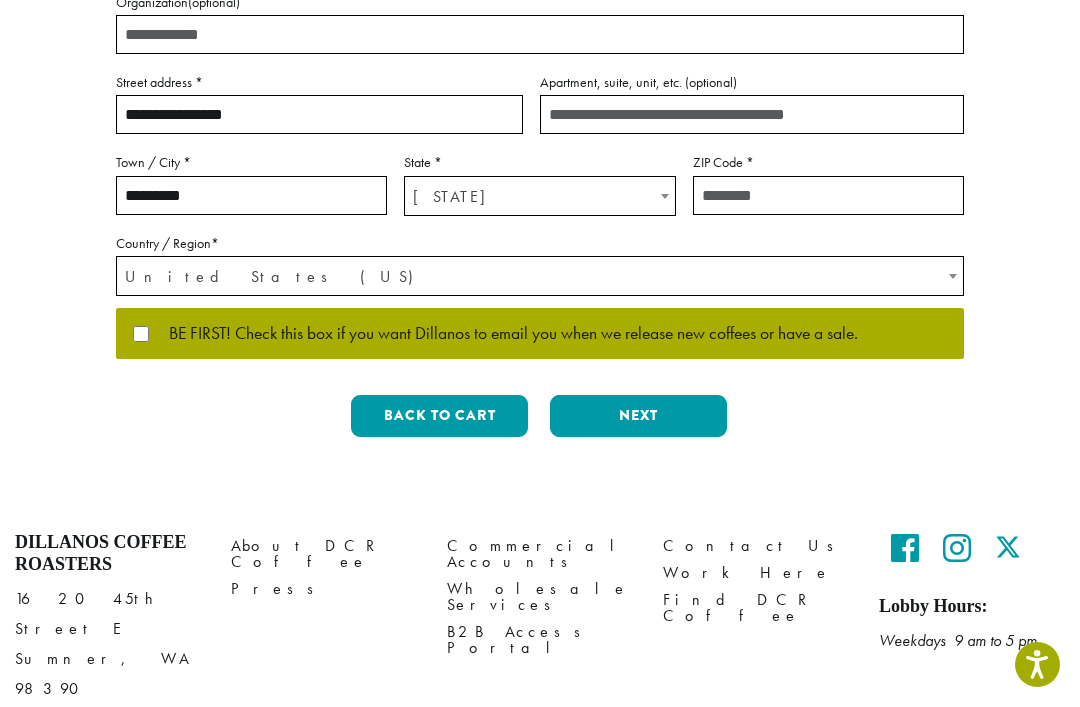 click on "ZIP Code *" at bounding box center [828, 195] 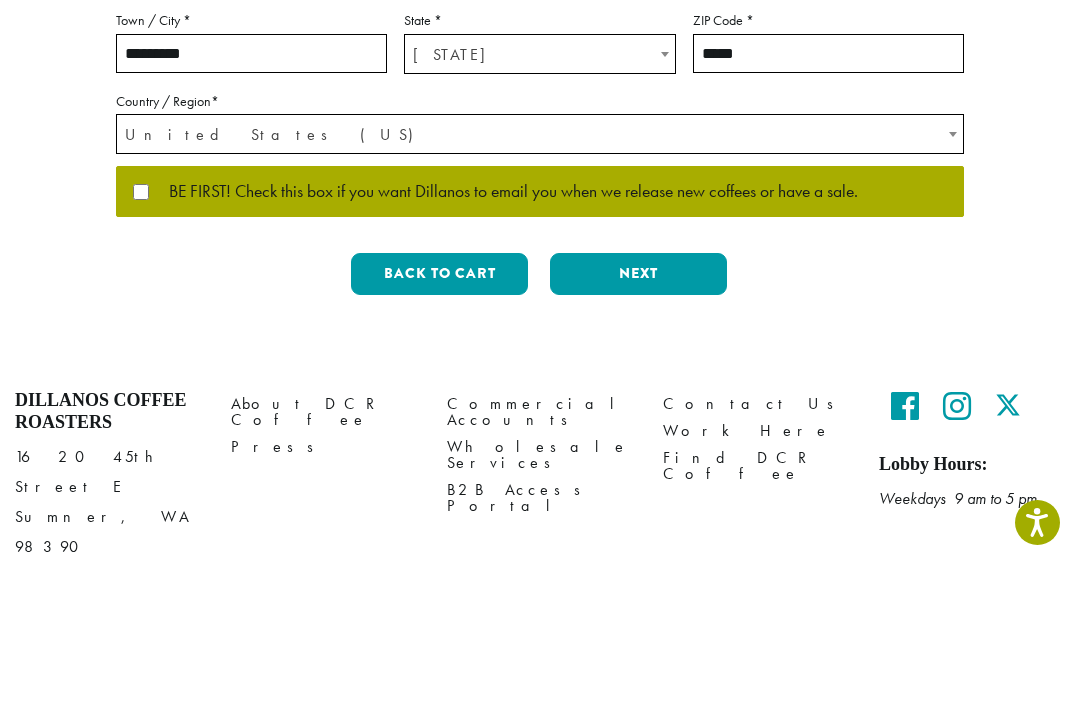 type on "*****" 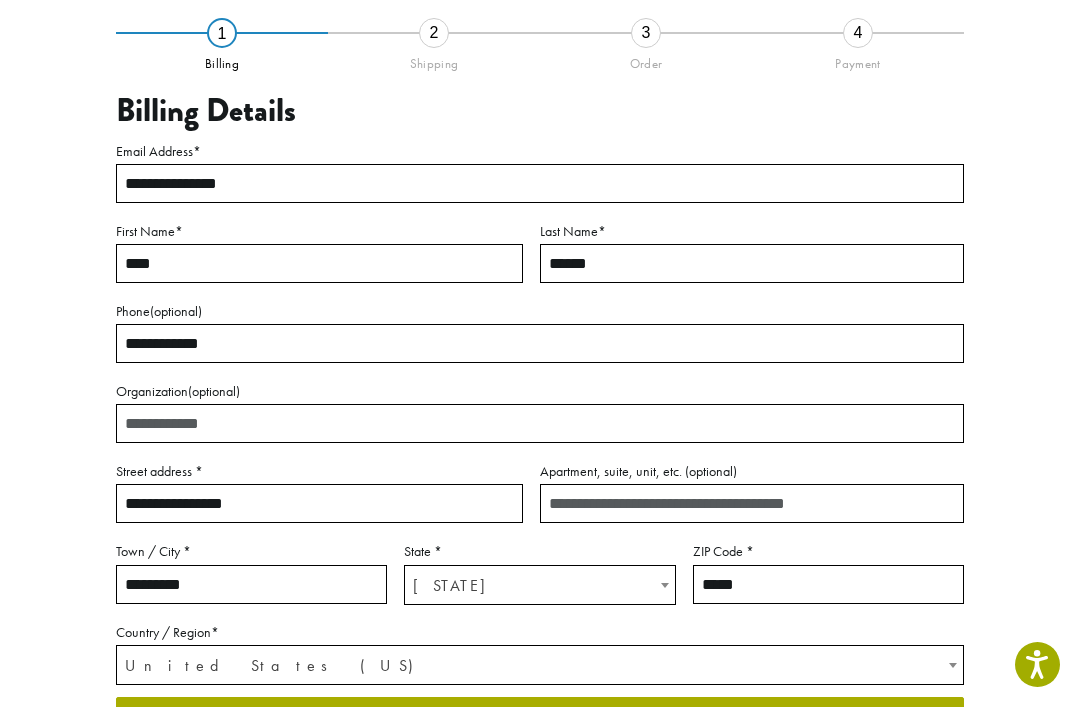 scroll, scrollTop: 89, scrollLeft: 0, axis: vertical 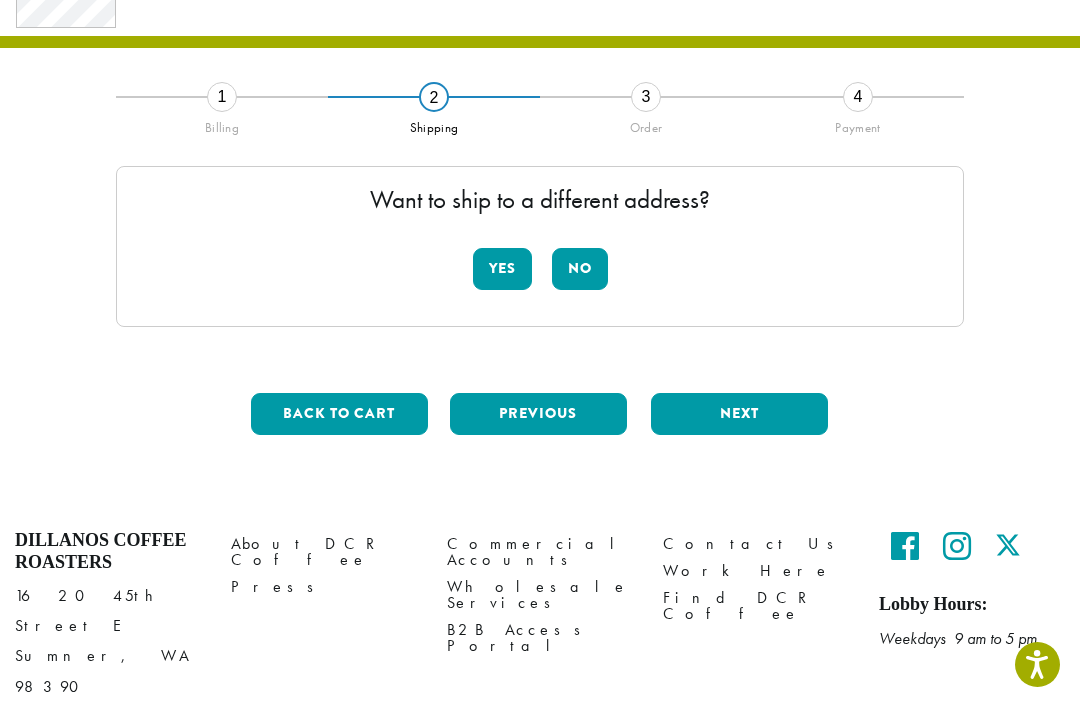 click on "No" at bounding box center (580, 269) 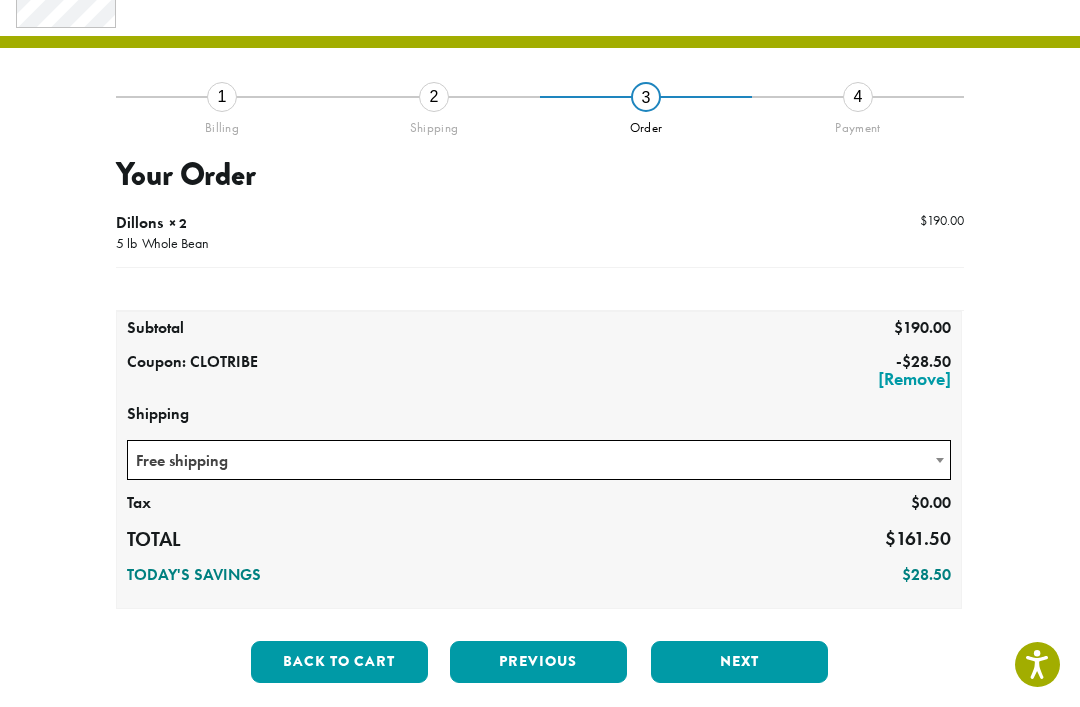 click on "Next" at bounding box center [739, 662] 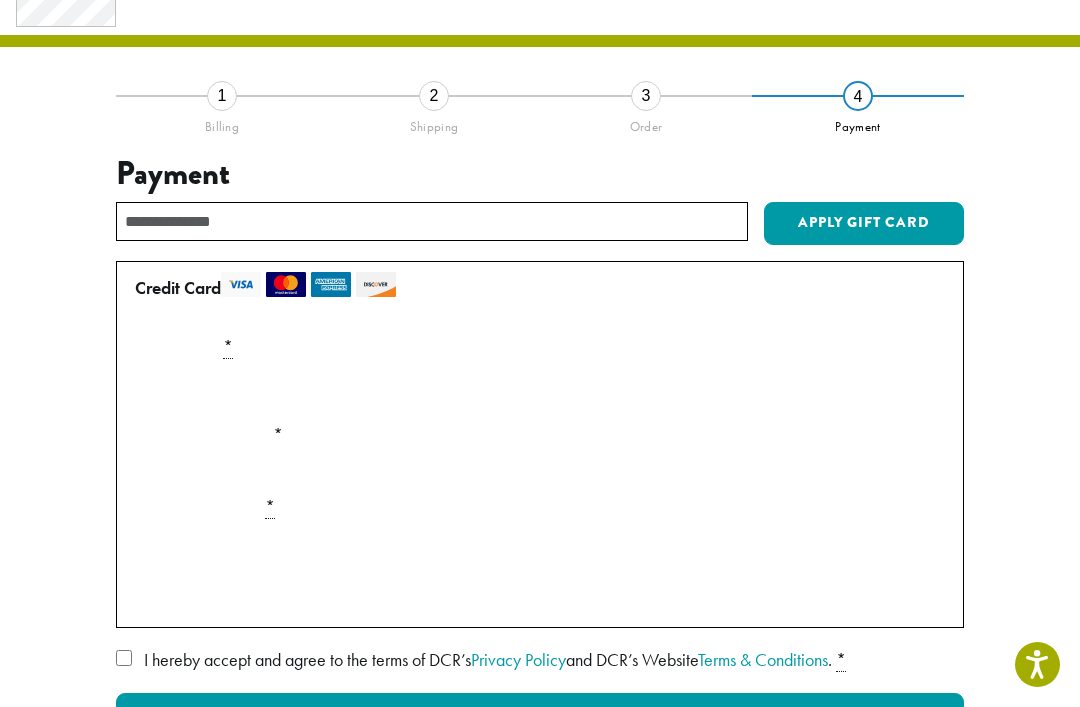 scroll, scrollTop: 87, scrollLeft: 0, axis: vertical 